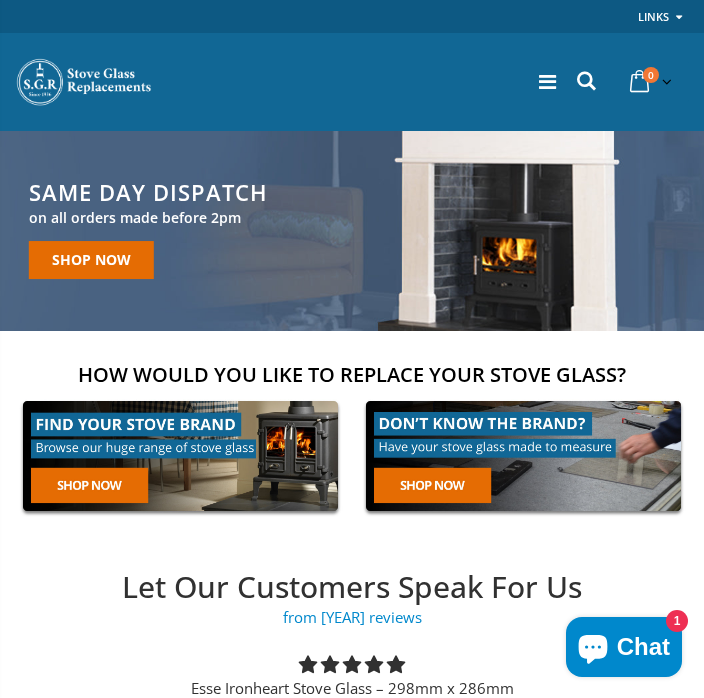 scroll, scrollTop: 0, scrollLeft: 0, axis: both 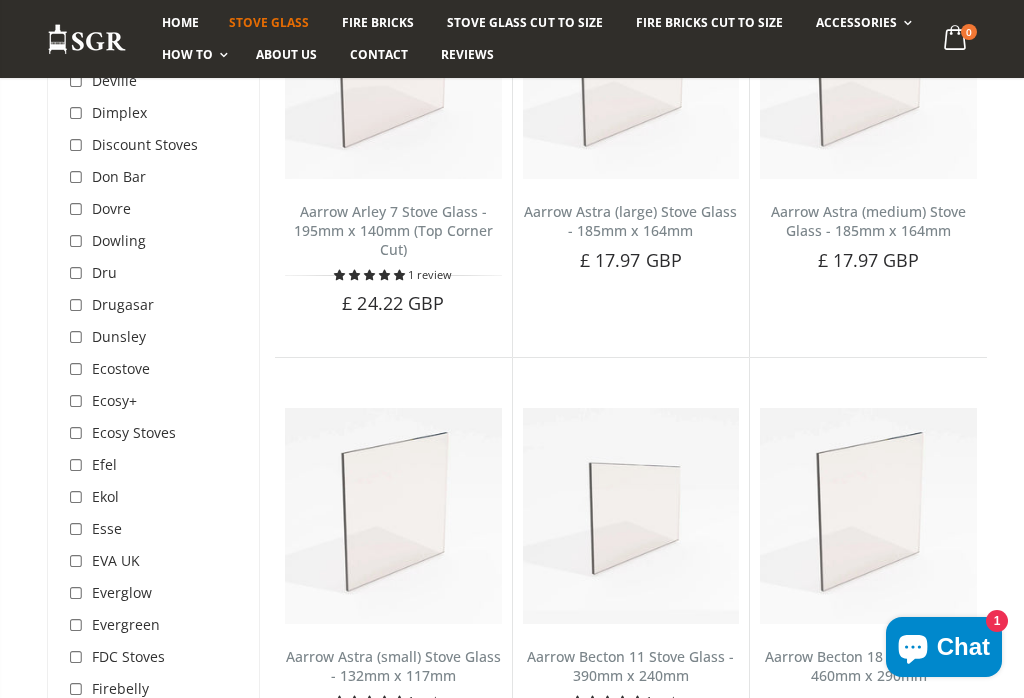 click at bounding box center [78, 210] 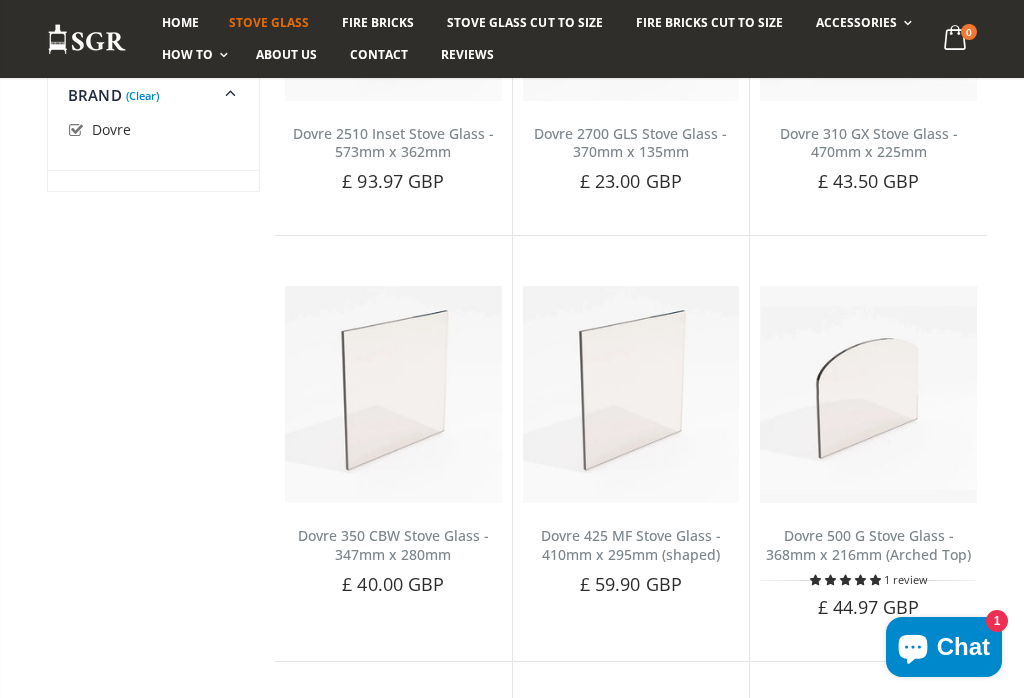 scroll, scrollTop: 2688, scrollLeft: 0, axis: vertical 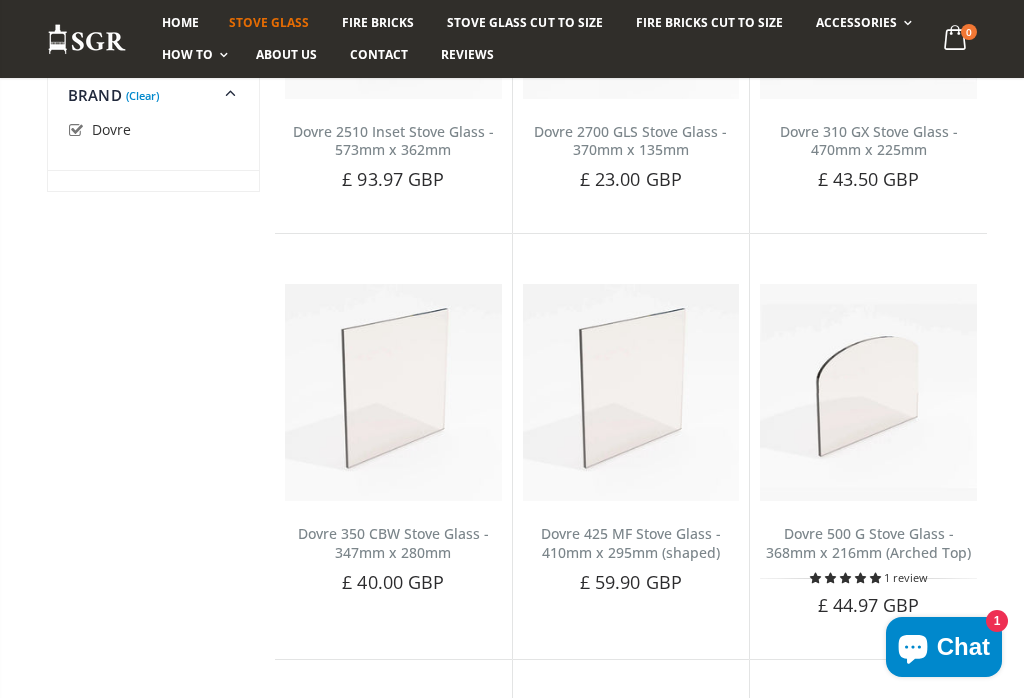 click at bounding box center [868, 392] 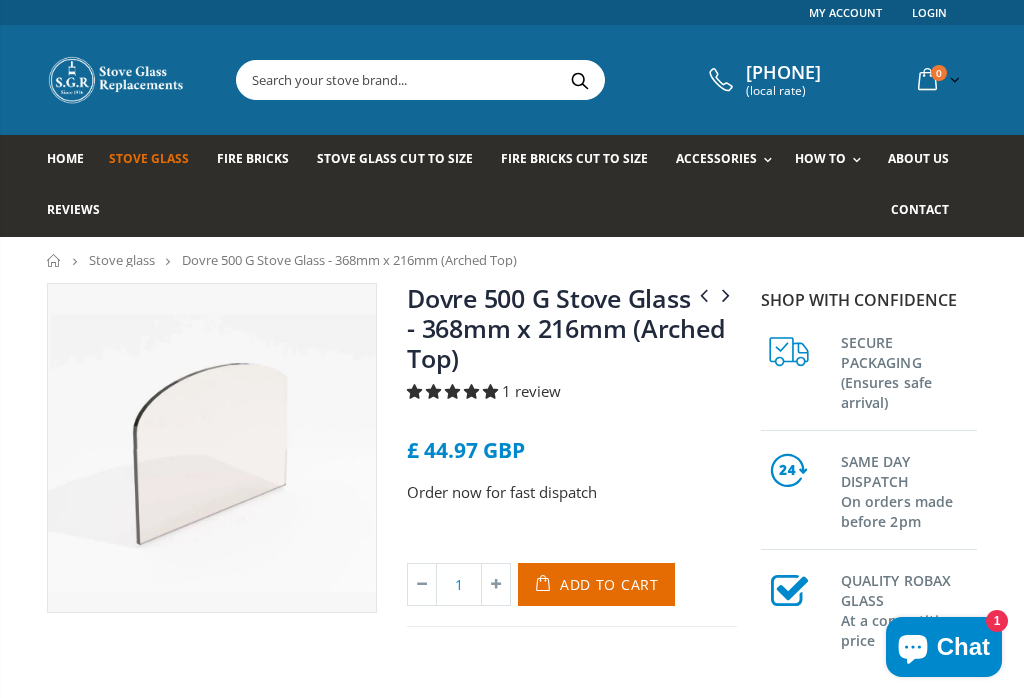 scroll, scrollTop: 0, scrollLeft: 0, axis: both 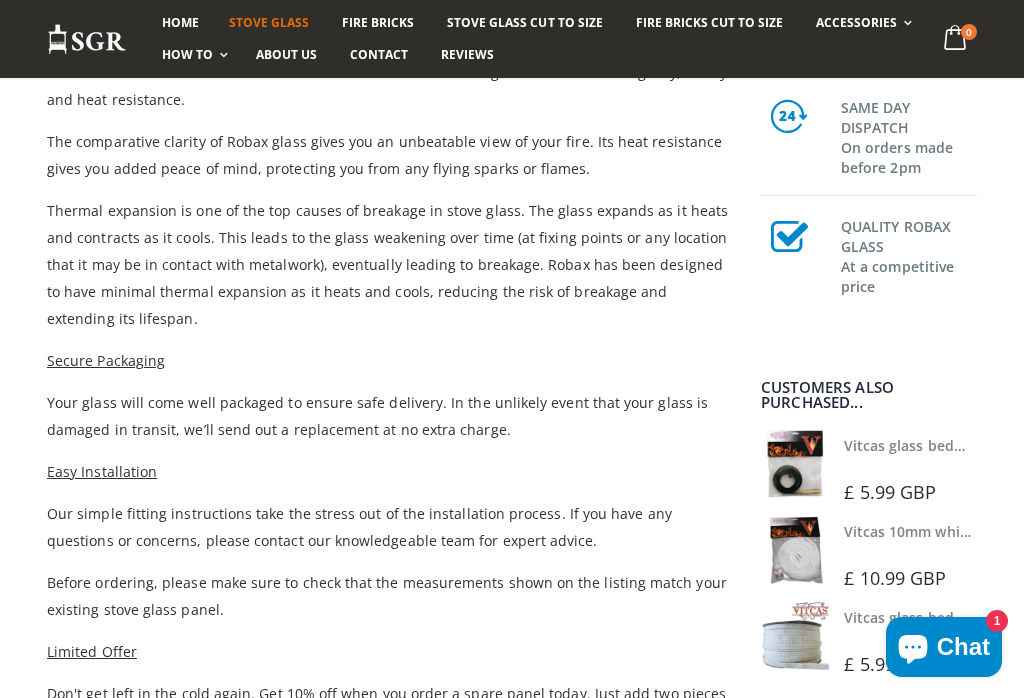 click at bounding box center (795, 464) 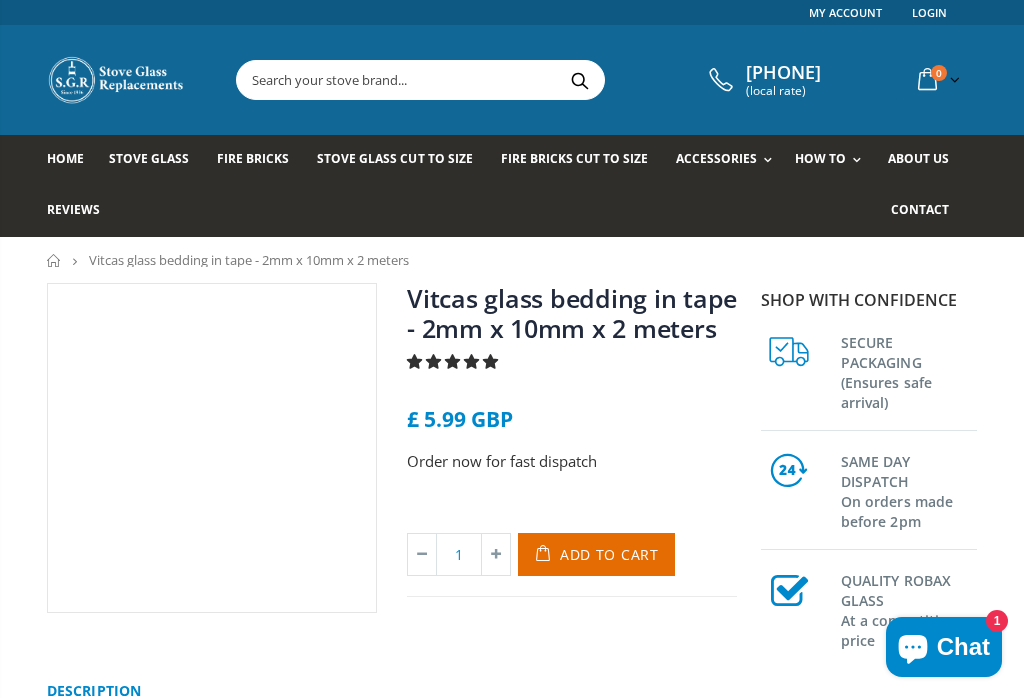 scroll, scrollTop: 0, scrollLeft: 0, axis: both 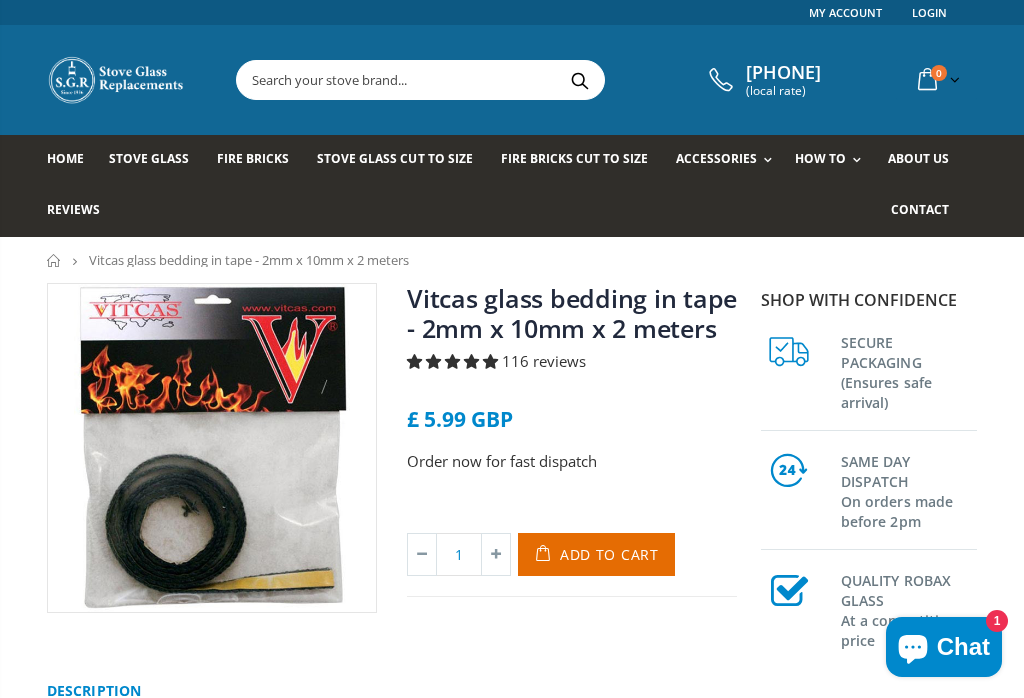 select 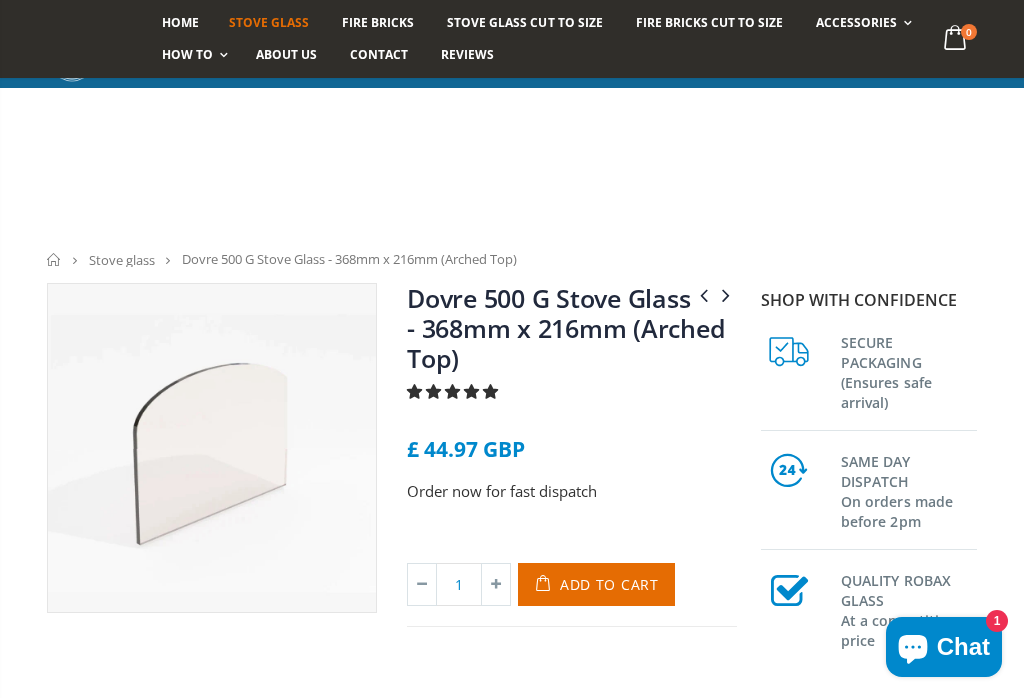 scroll, scrollTop: 853, scrollLeft: 0, axis: vertical 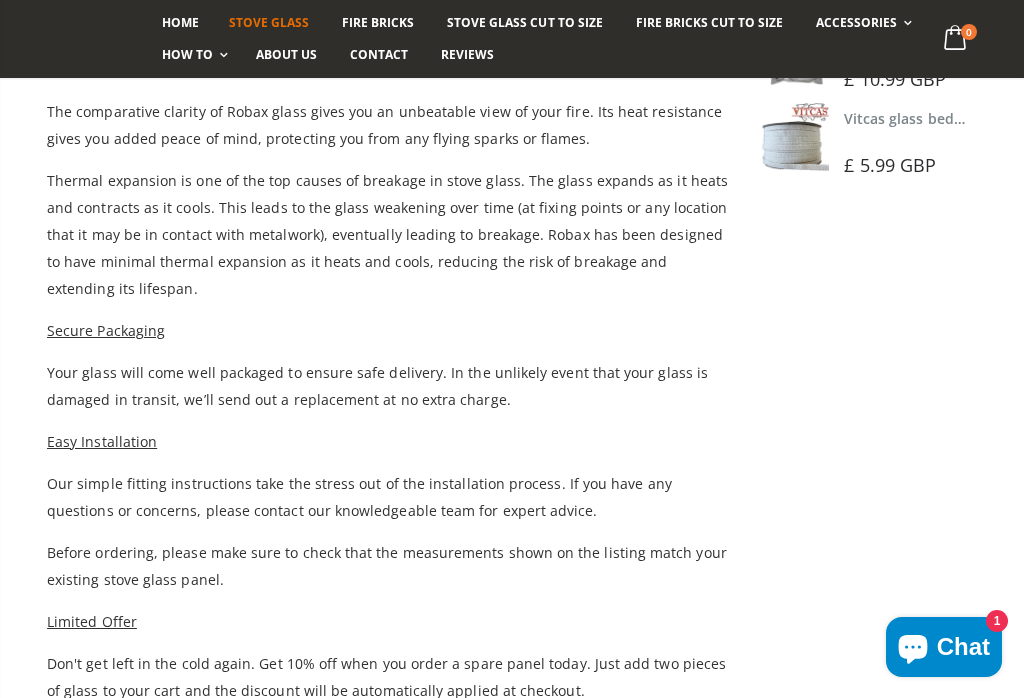 select 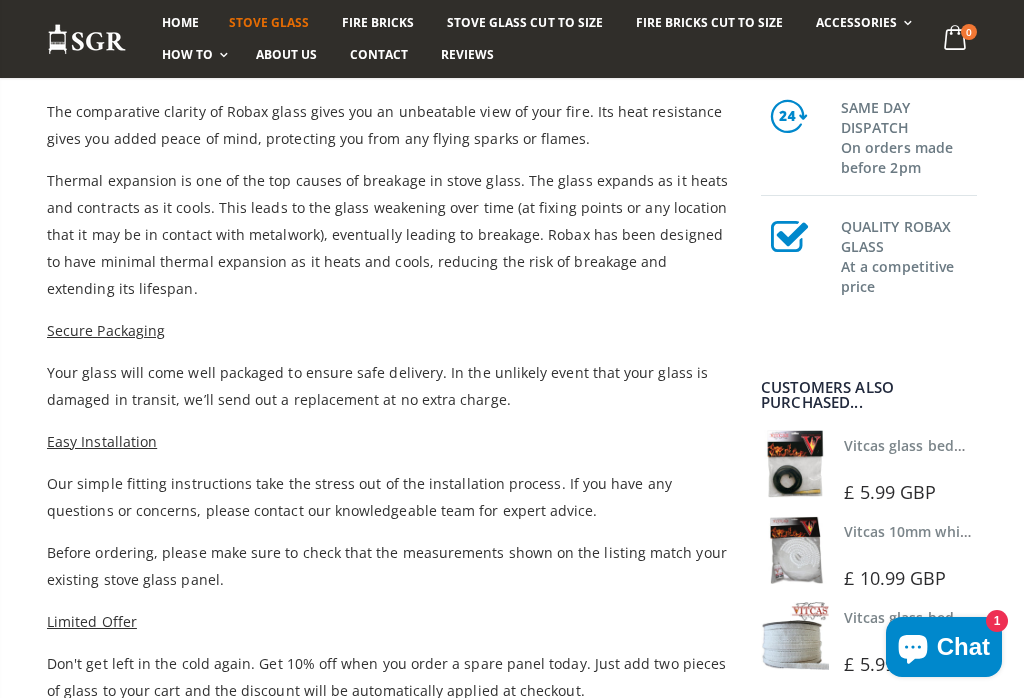 scroll, scrollTop: 853, scrollLeft: 0, axis: vertical 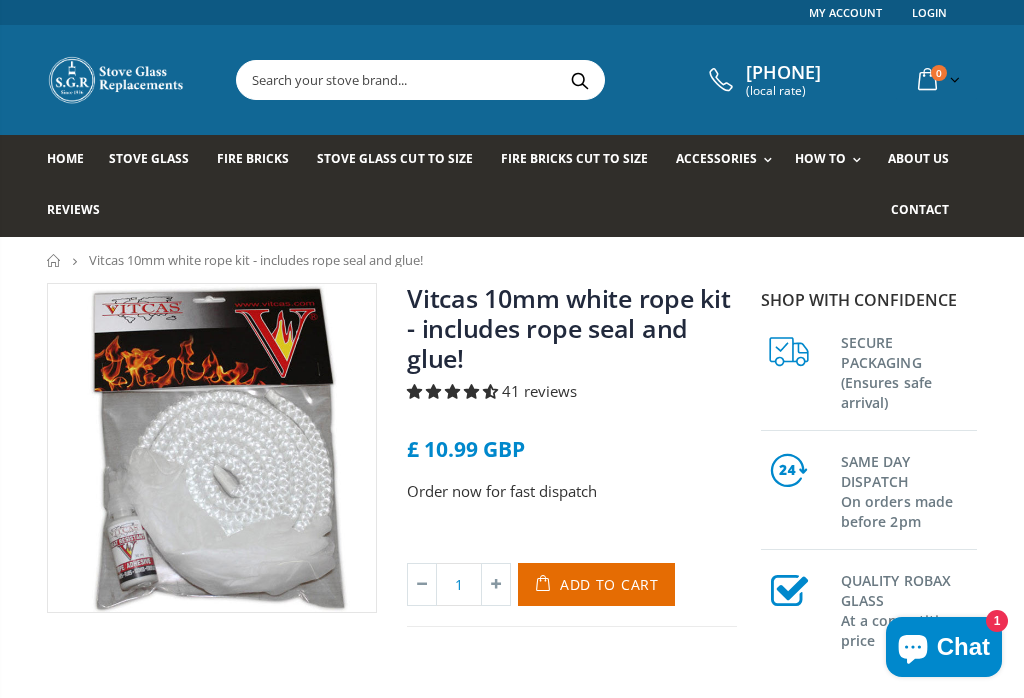 select 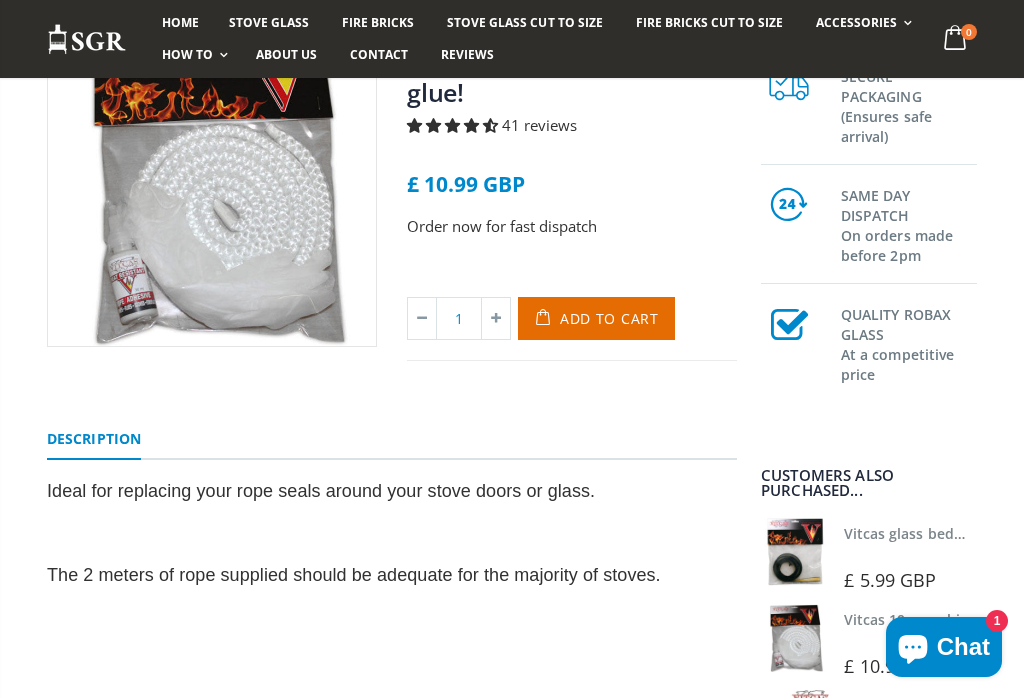 scroll, scrollTop: 192, scrollLeft: 0, axis: vertical 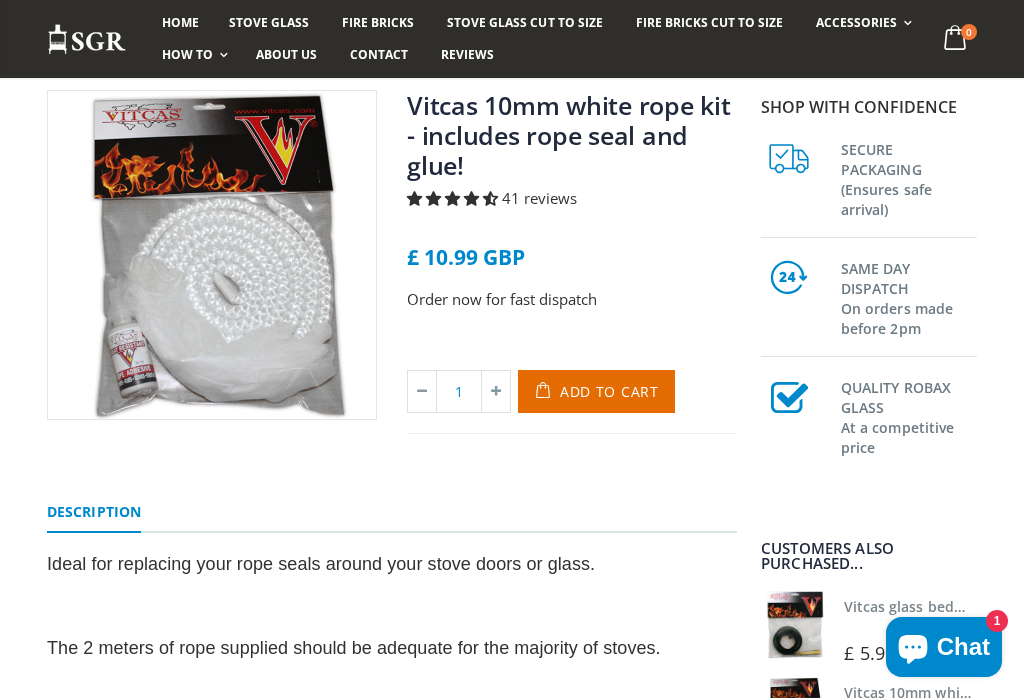 click on "Add to Cart" at bounding box center [609, 391] 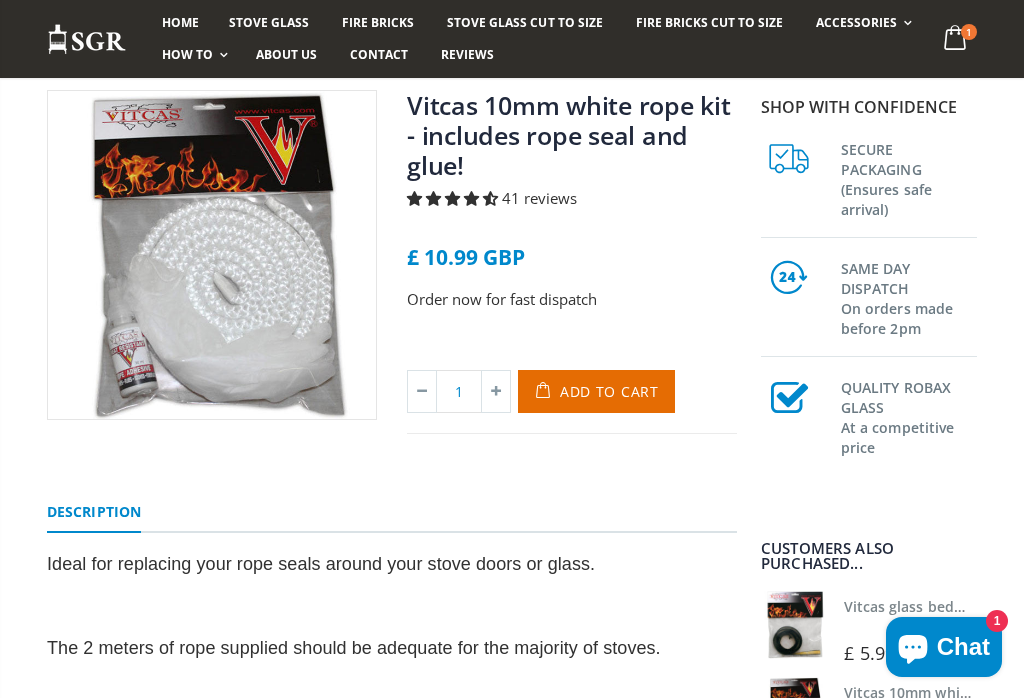 click on "Add to Cart" at bounding box center [609, 391] 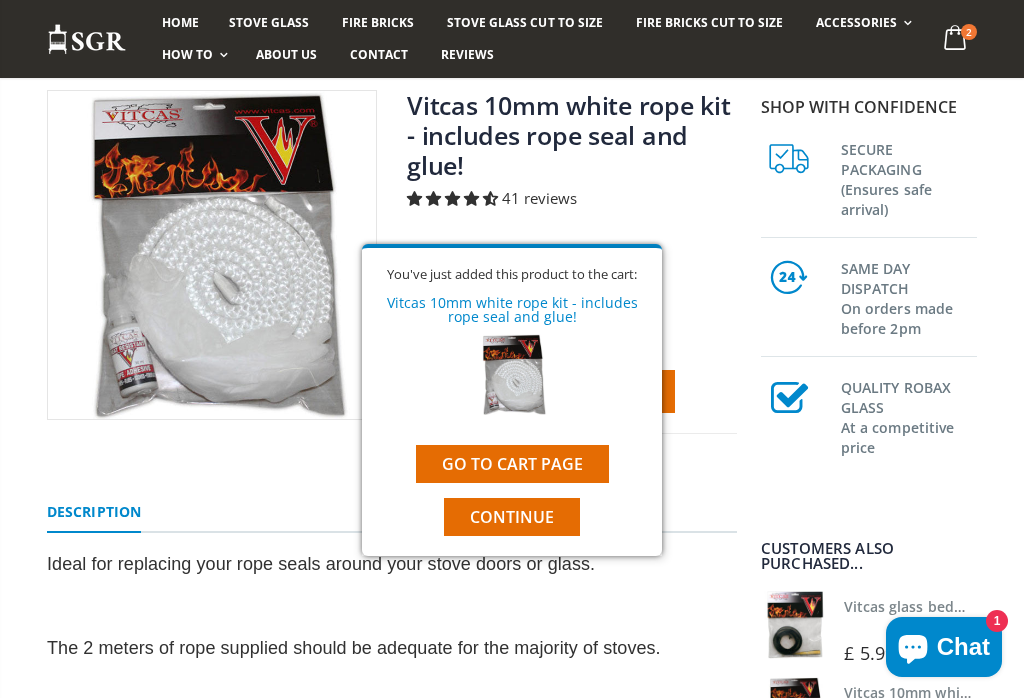 click on "Go to cart page" at bounding box center [512, 464] 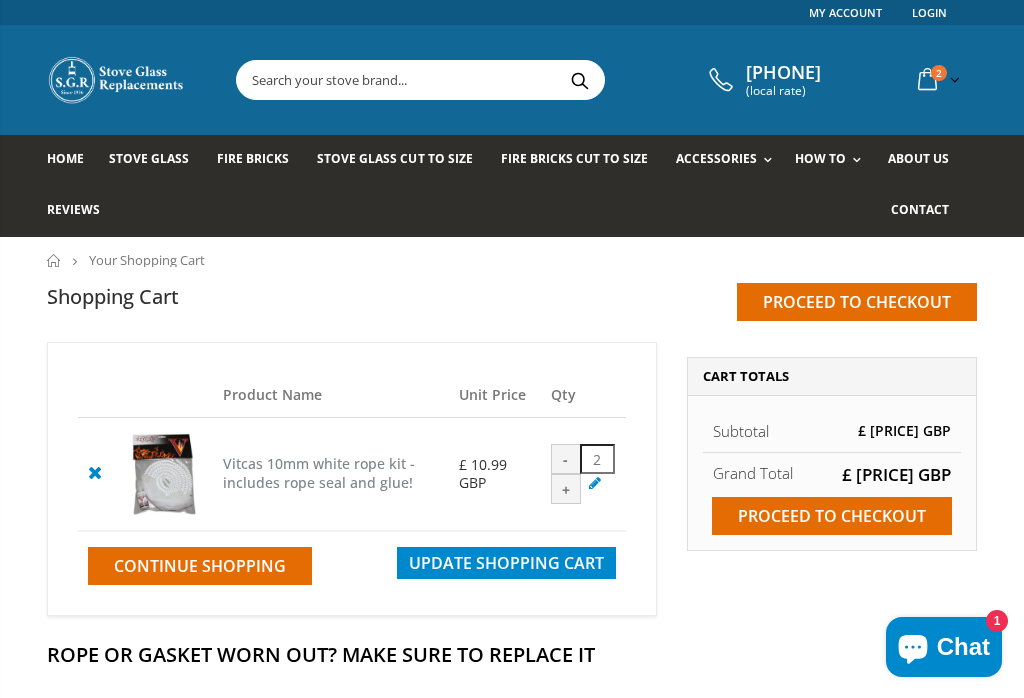 scroll, scrollTop: 0, scrollLeft: 0, axis: both 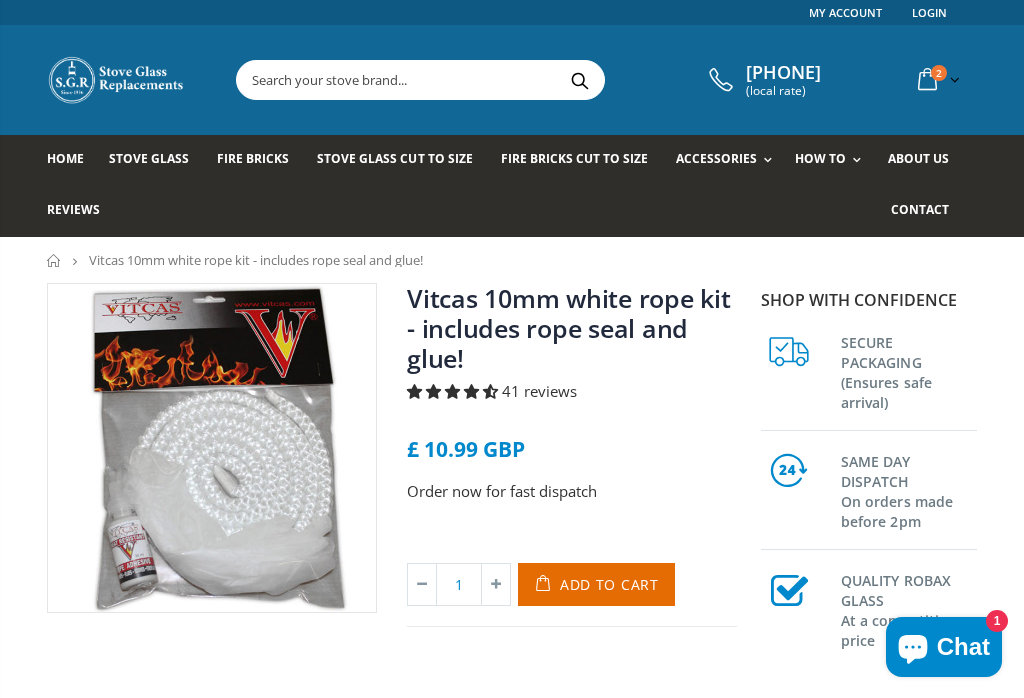 select 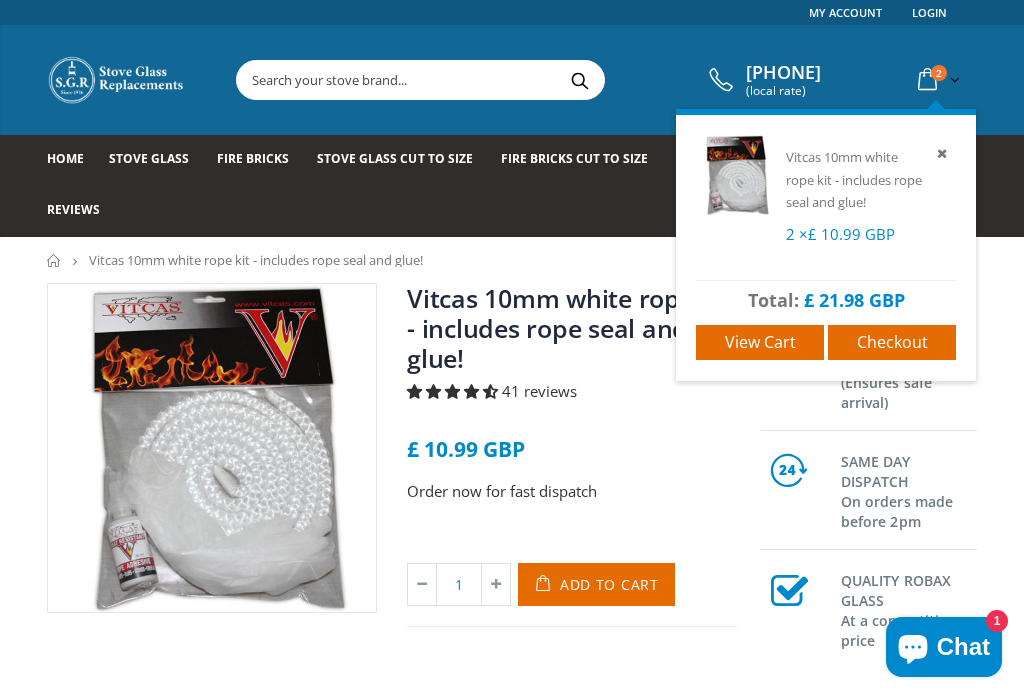 click at bounding box center (927, 80) 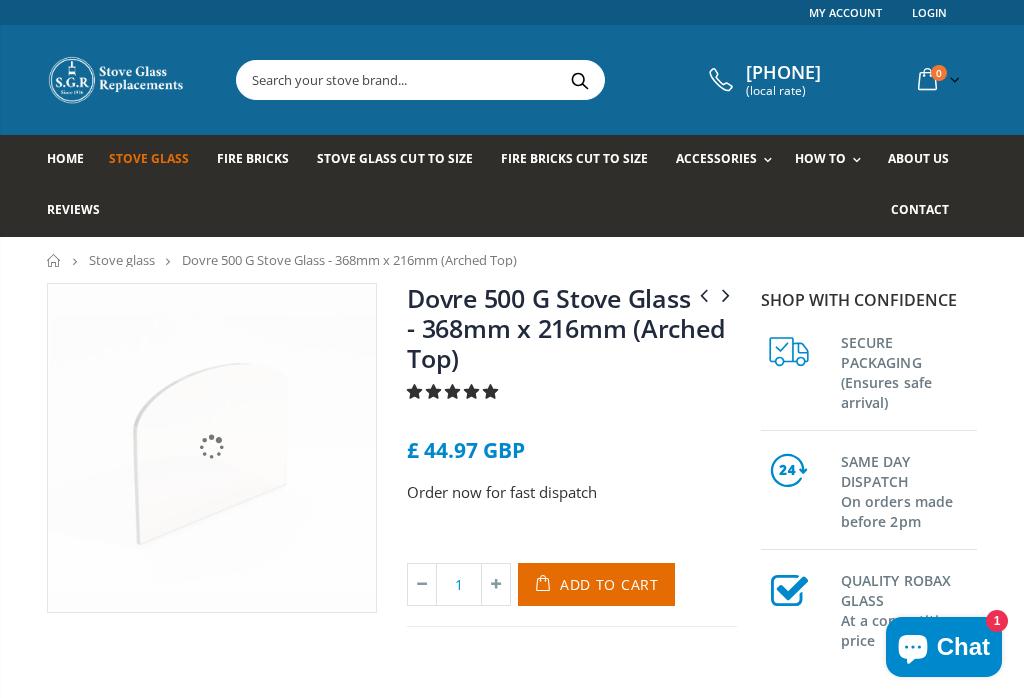 scroll, scrollTop: 0, scrollLeft: 0, axis: both 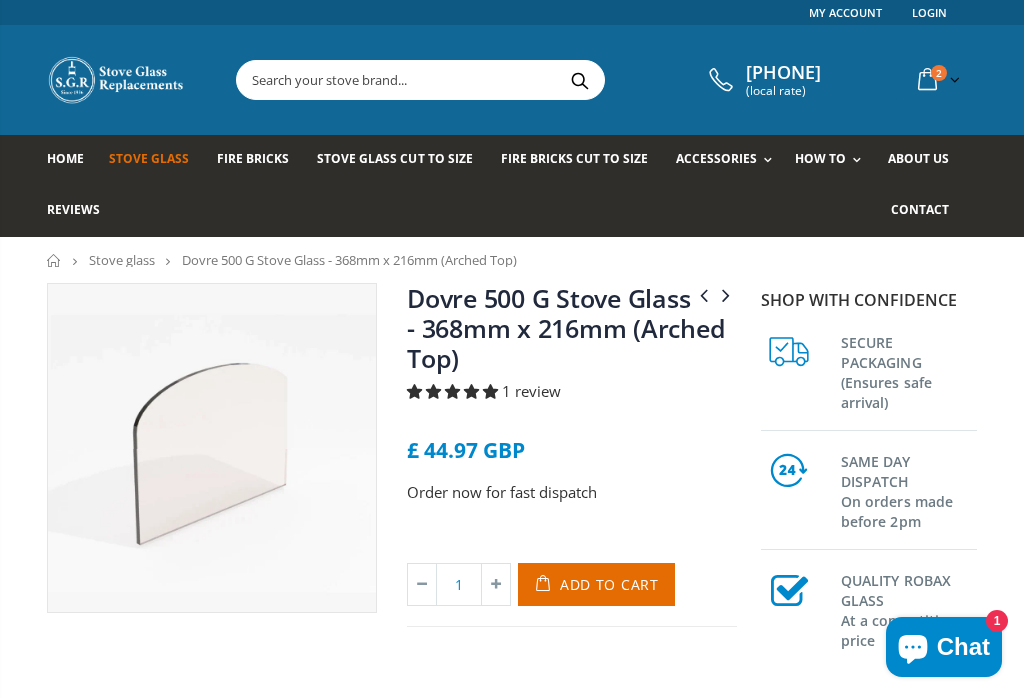 select 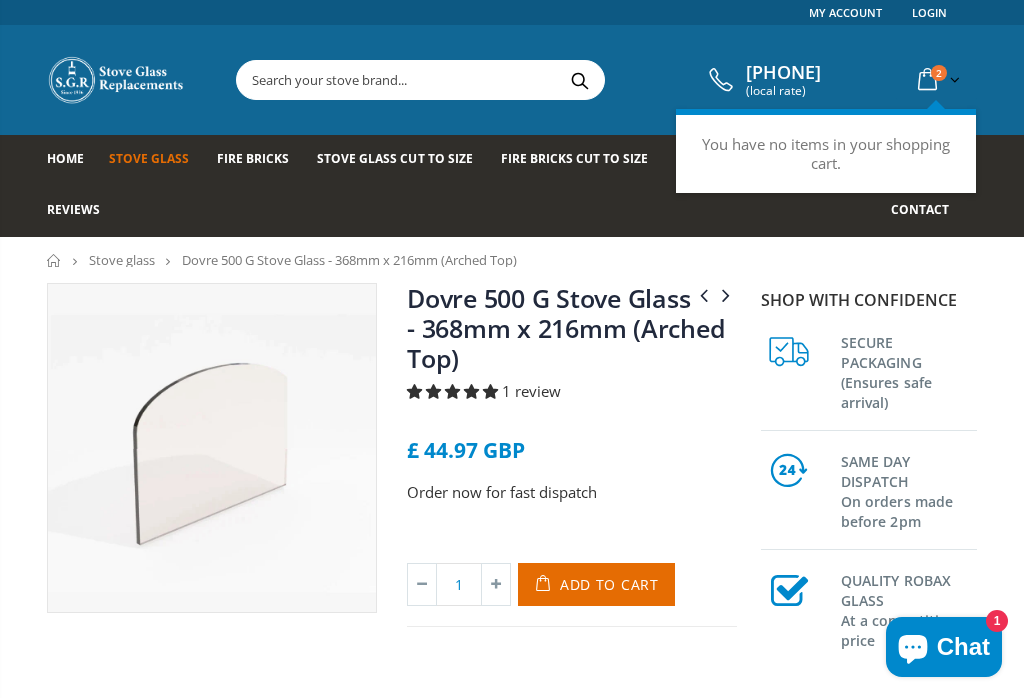 click on "You have no items in your shopping cart." at bounding box center [826, 154] 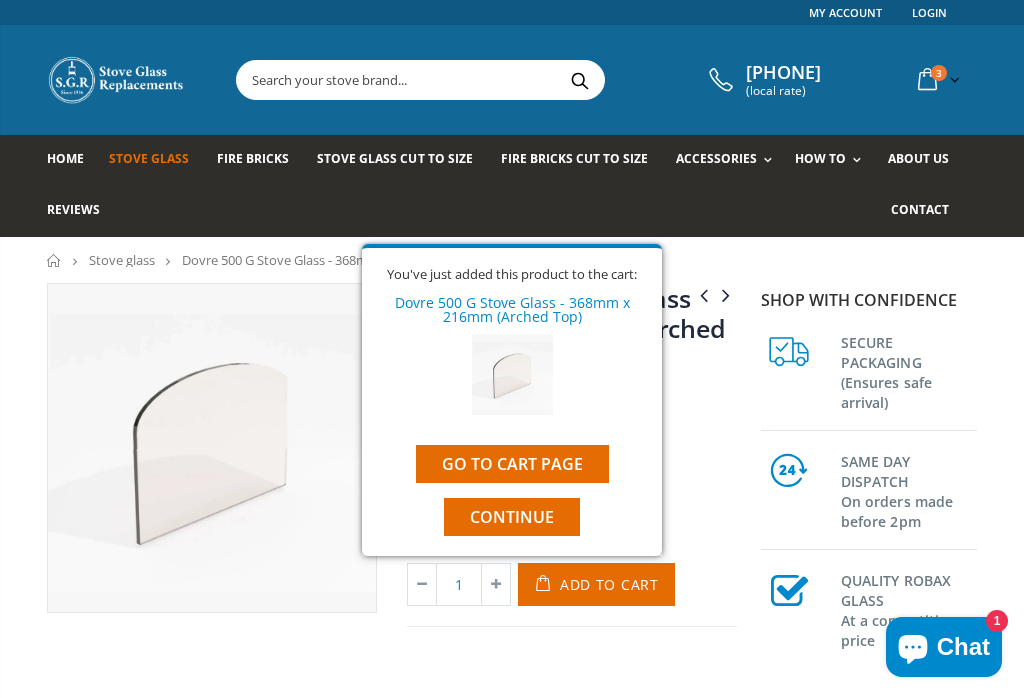 click on "Go to cart page" at bounding box center [512, 464] 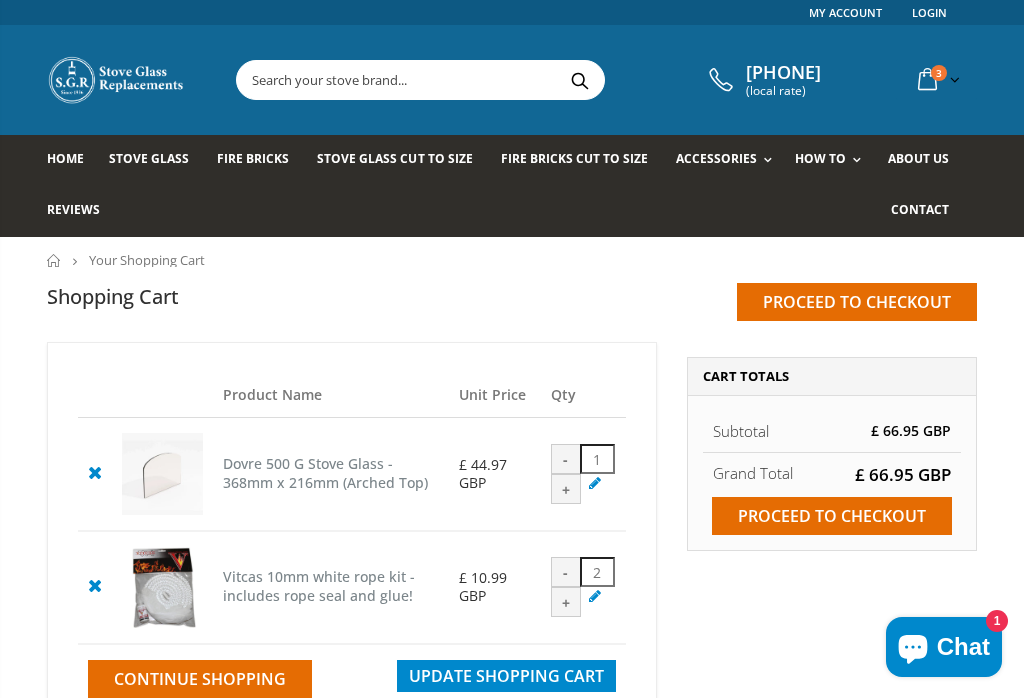 scroll, scrollTop: 301, scrollLeft: 0, axis: vertical 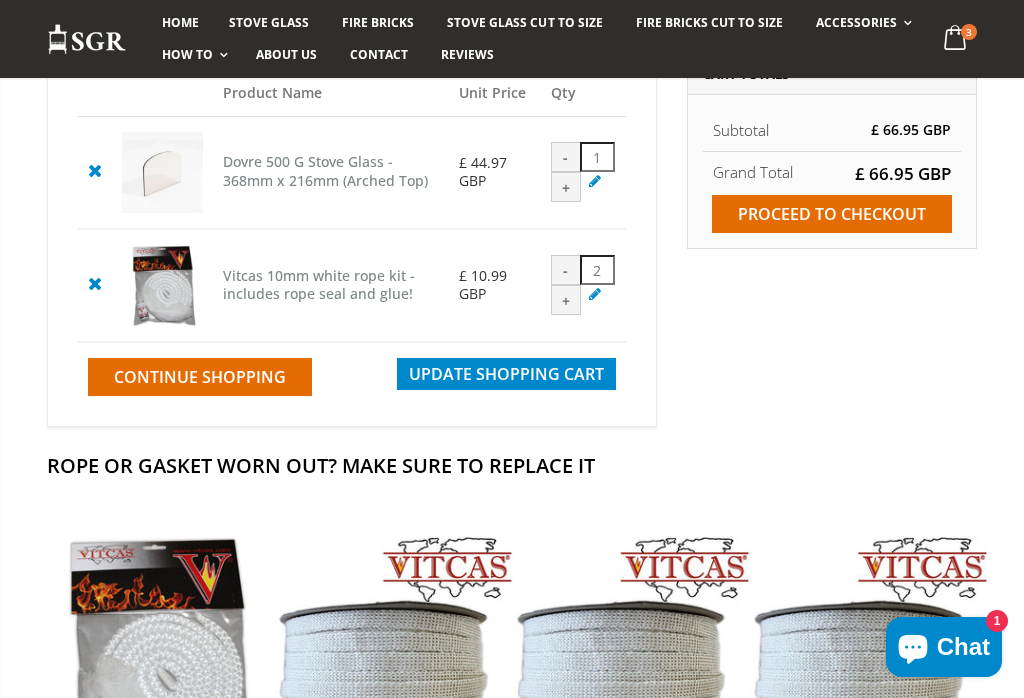 click on "-" at bounding box center [566, 270] 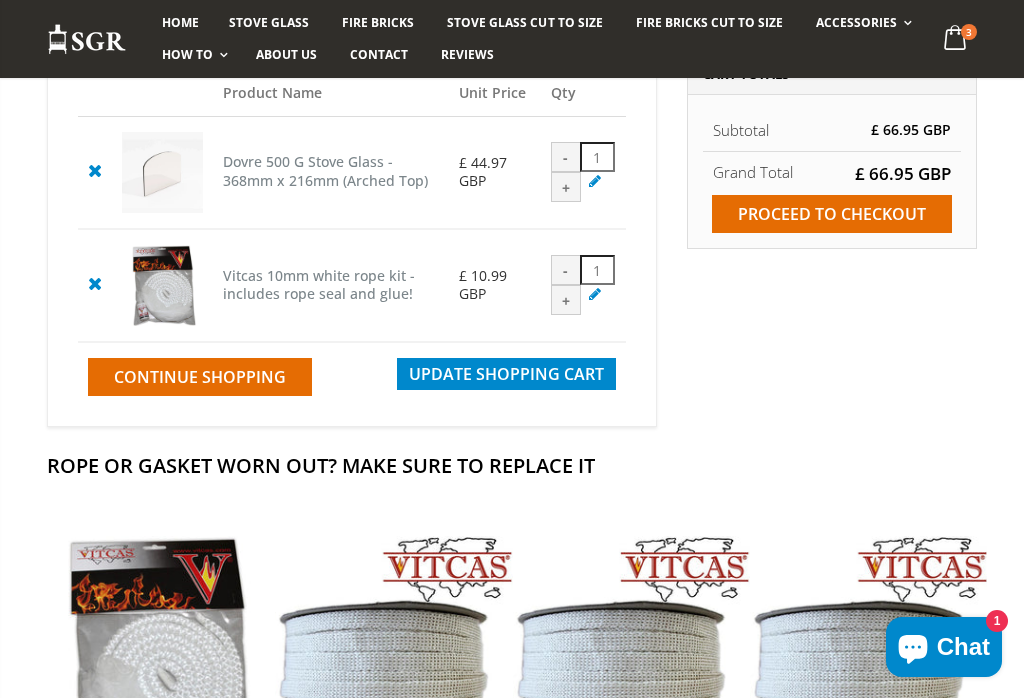 scroll, scrollTop: 301, scrollLeft: 0, axis: vertical 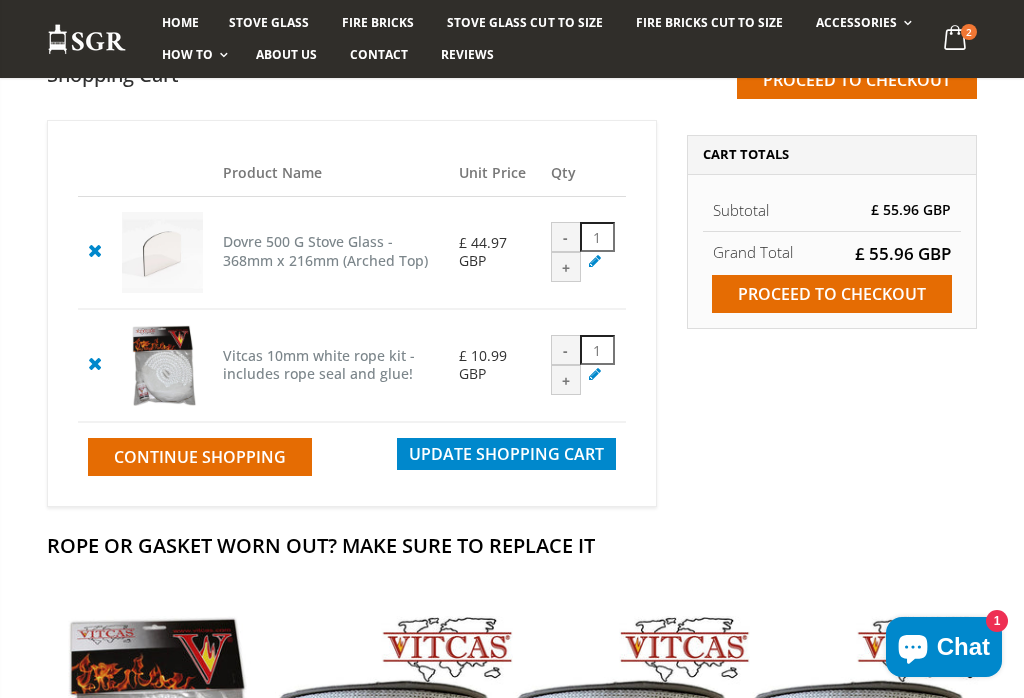 click on "Proceed to checkout" at bounding box center (832, 294) 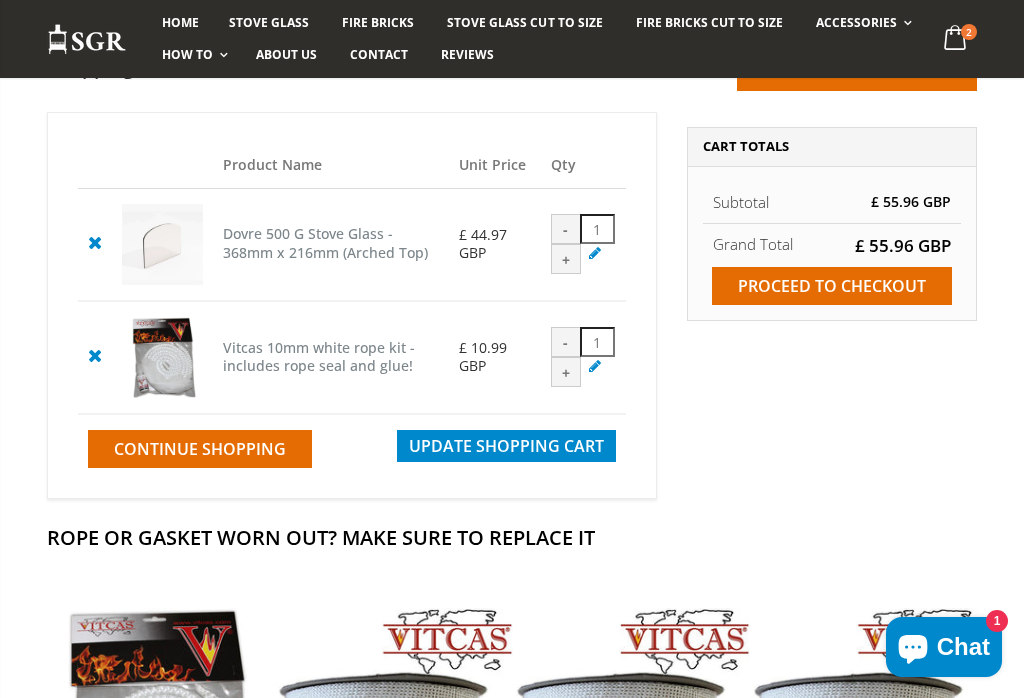 scroll, scrollTop: 252, scrollLeft: 0, axis: vertical 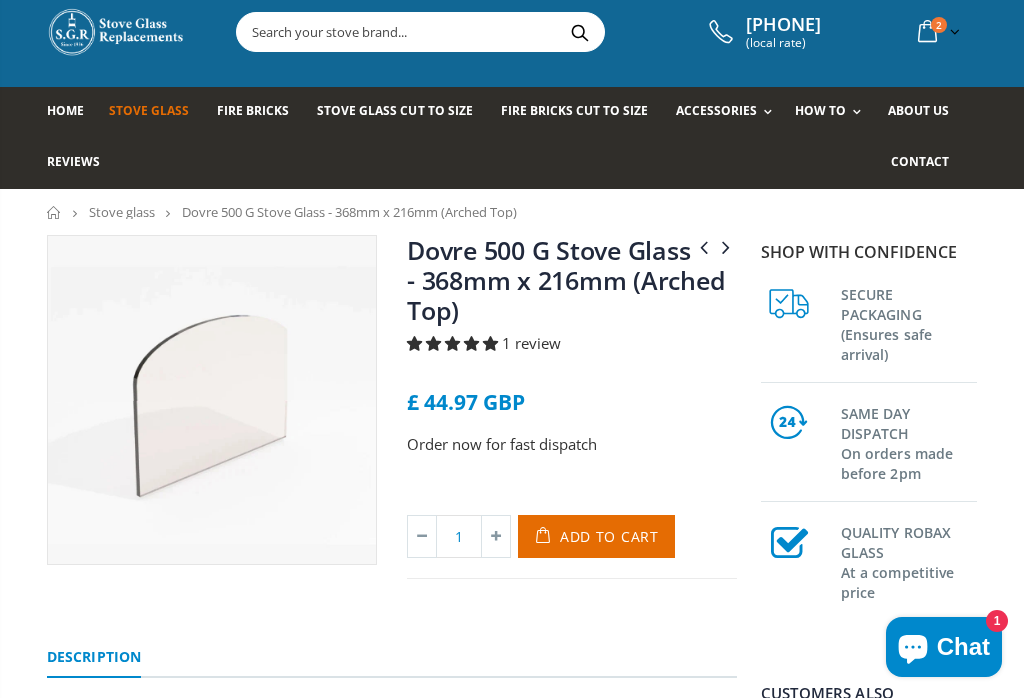 select 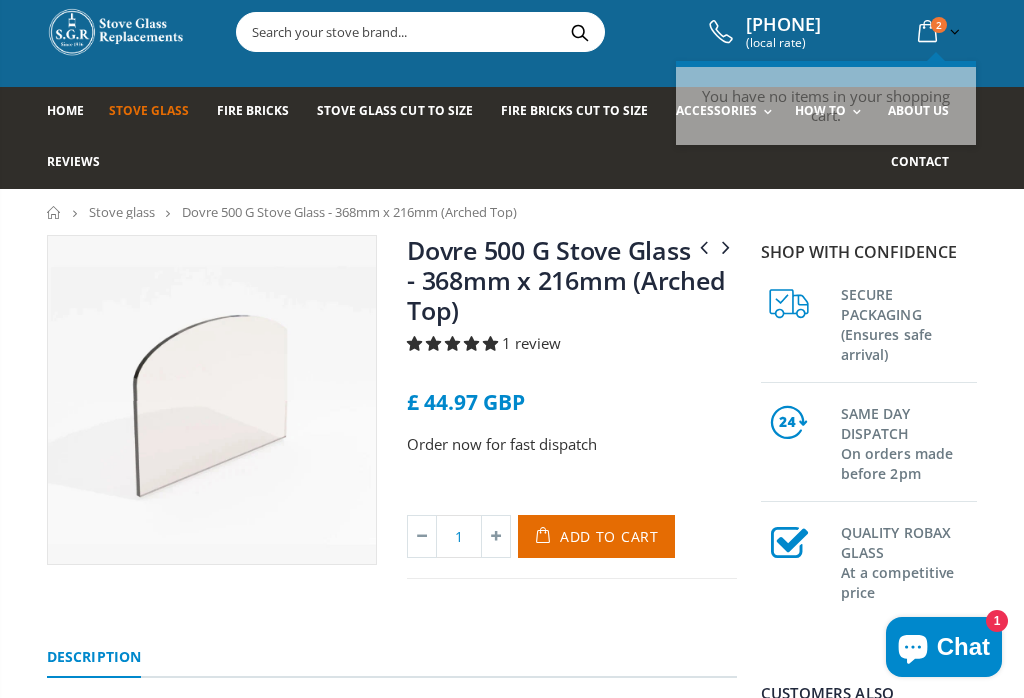 click at bounding box center [927, 32] 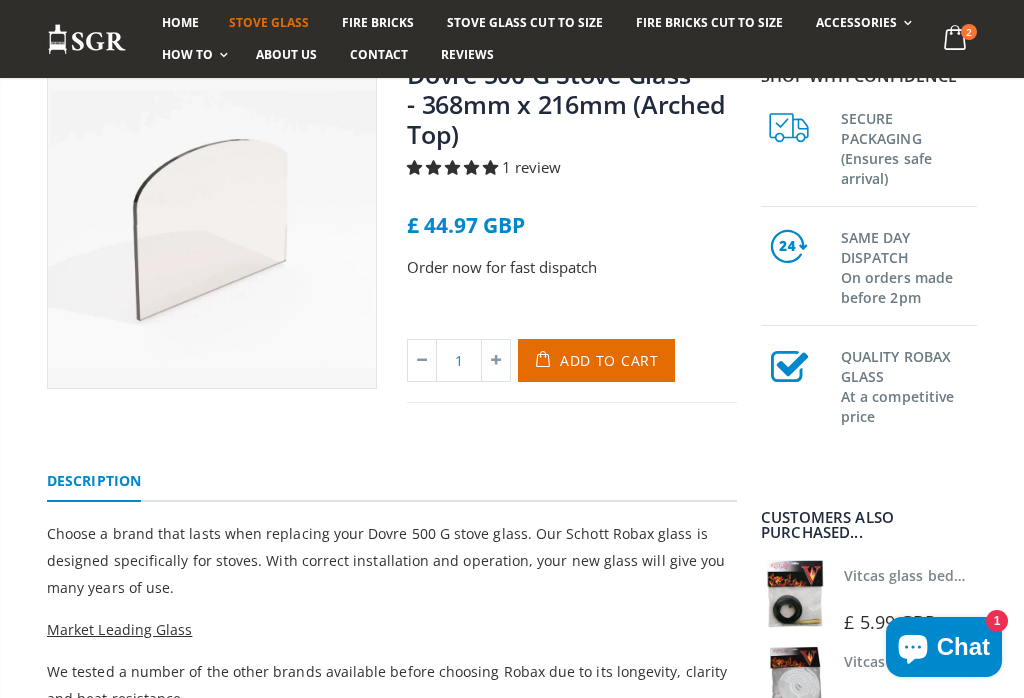 scroll, scrollTop: 223, scrollLeft: 0, axis: vertical 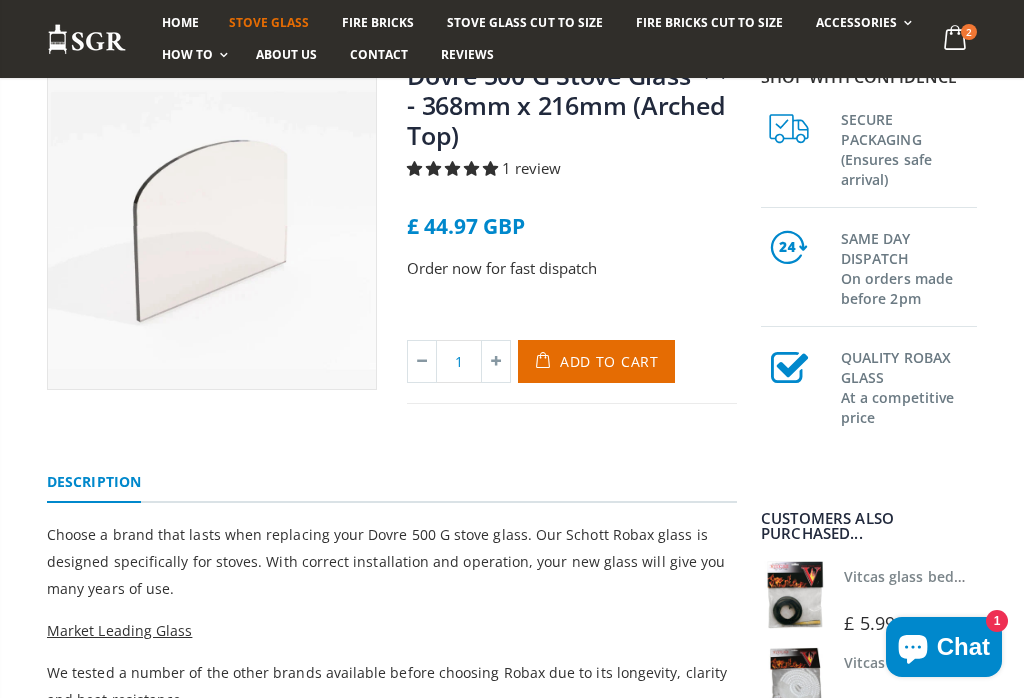 click on "Add to Cart" at bounding box center (609, 361) 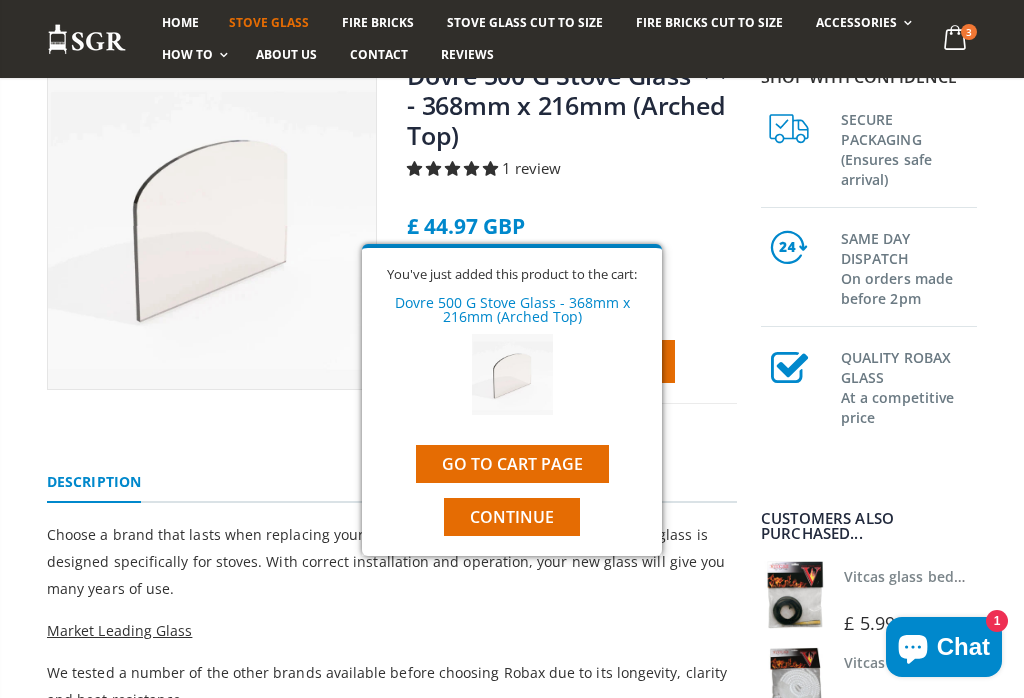 click on "Go to cart page" at bounding box center (512, 464) 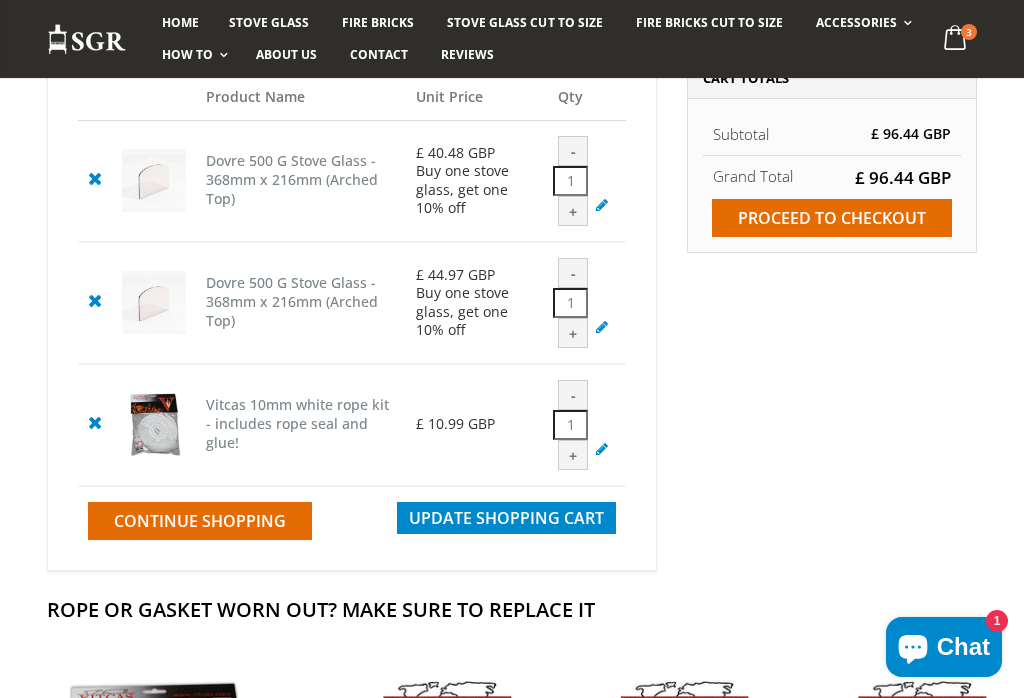 scroll, scrollTop: 296, scrollLeft: 0, axis: vertical 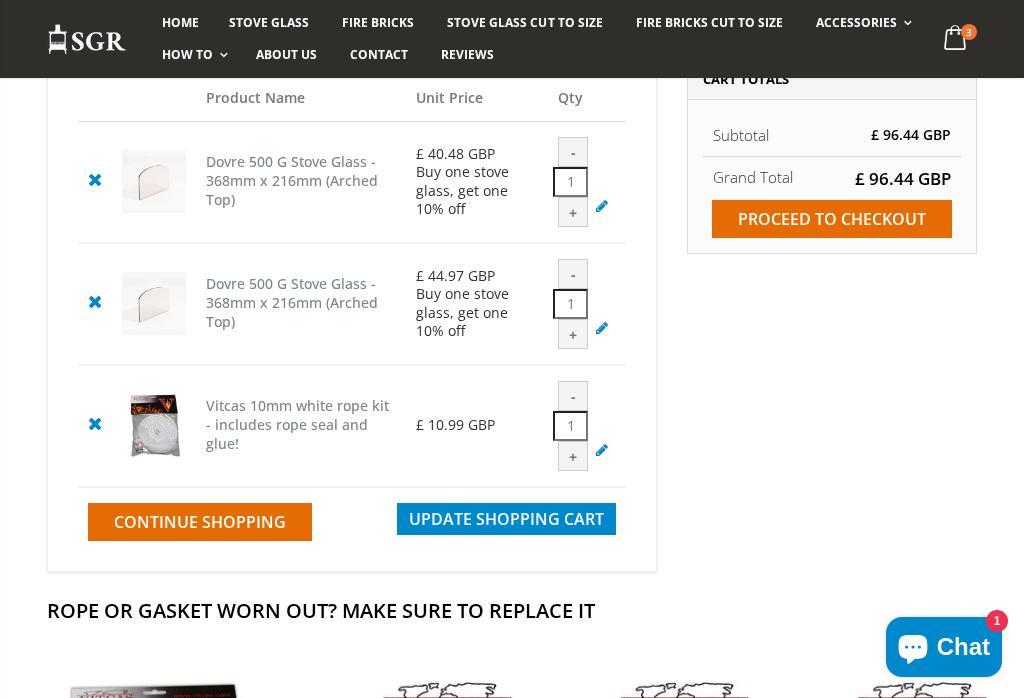 click at bounding box center [95, 301] 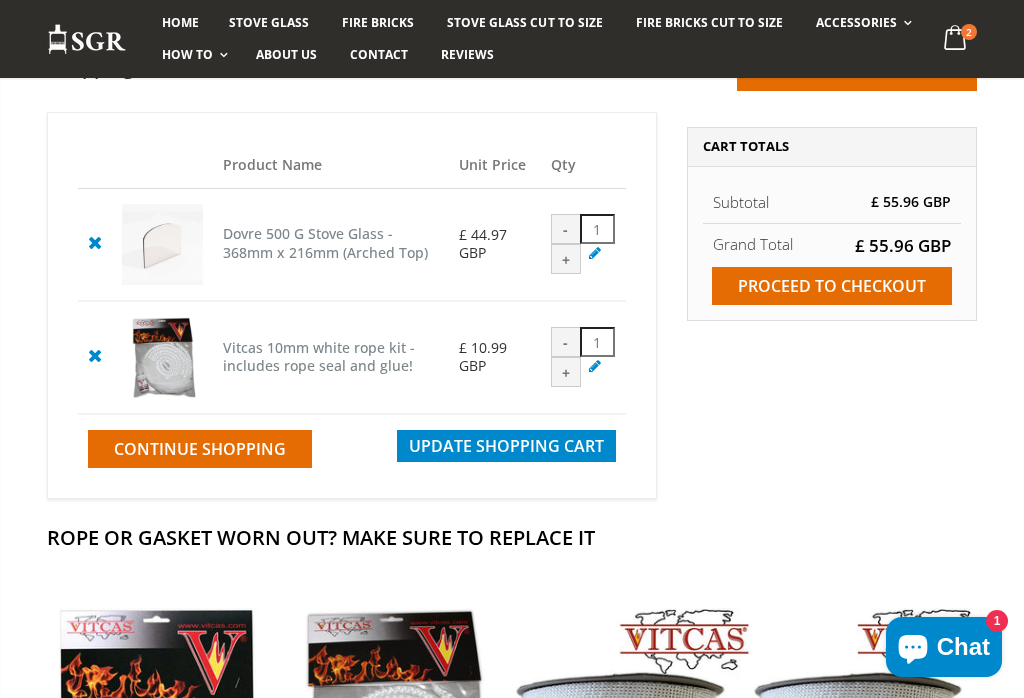 scroll, scrollTop: 229, scrollLeft: 0, axis: vertical 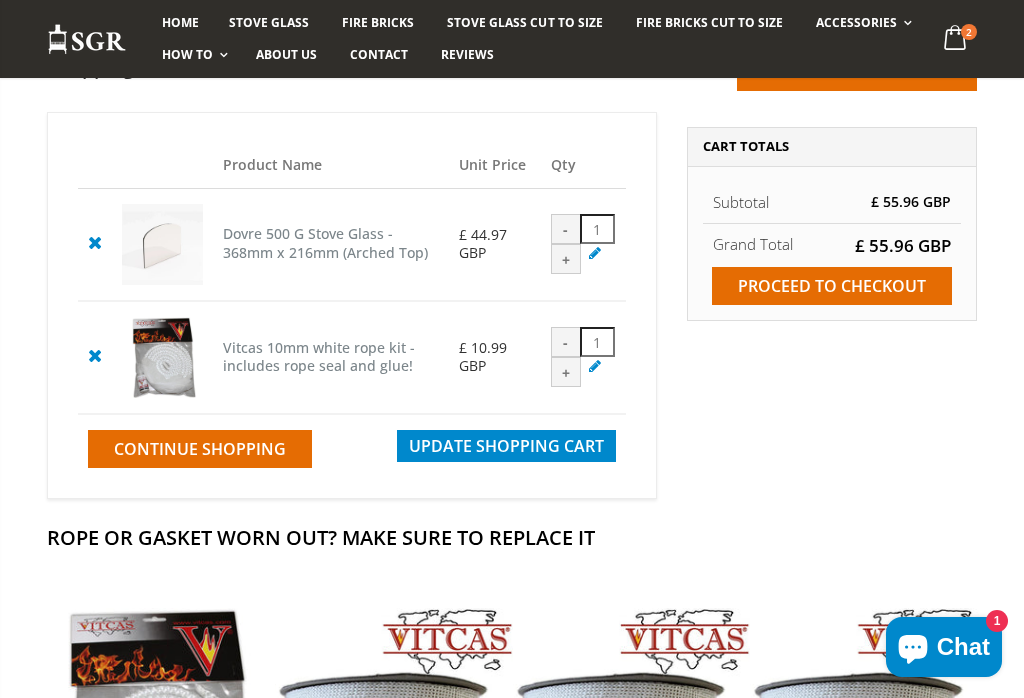 click on "Proceed to checkout" at bounding box center (832, 286) 